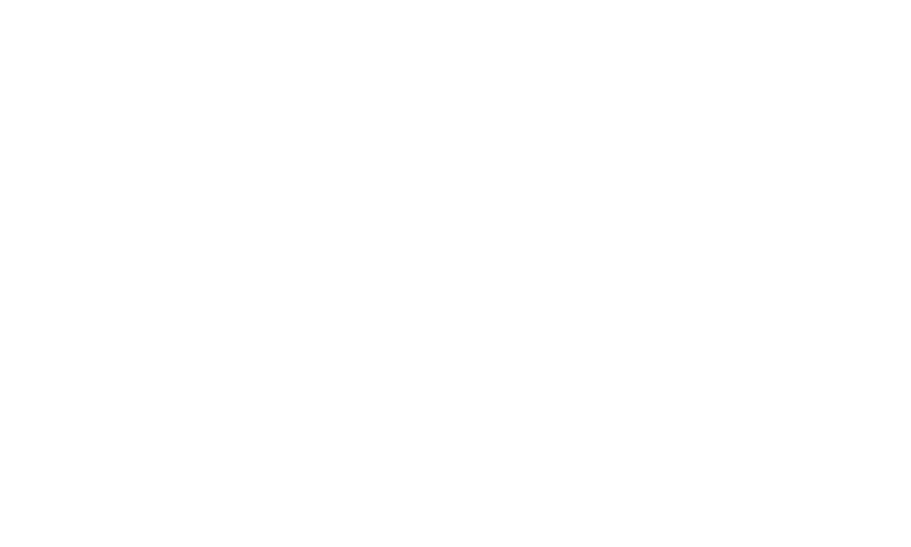 scroll, scrollTop: 0, scrollLeft: 0, axis: both 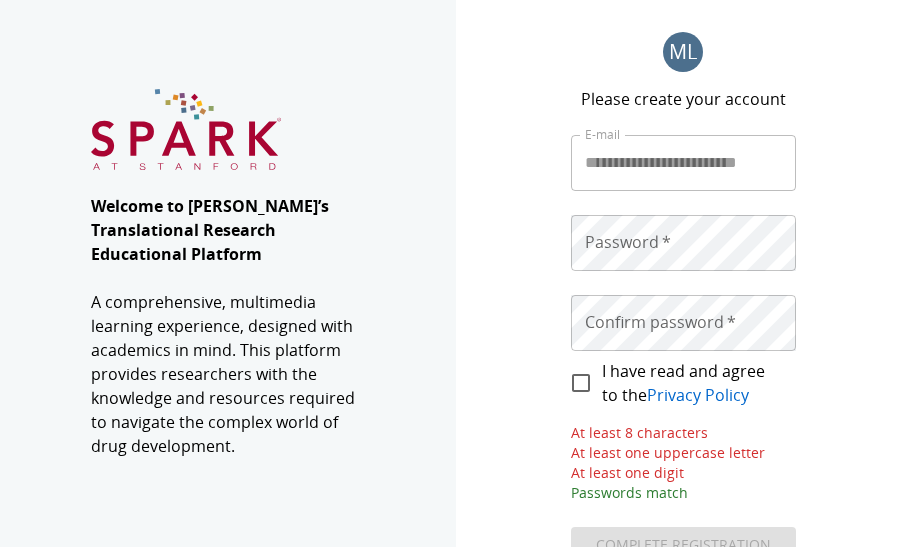click on "Password   * Password   *" at bounding box center (683, 243) 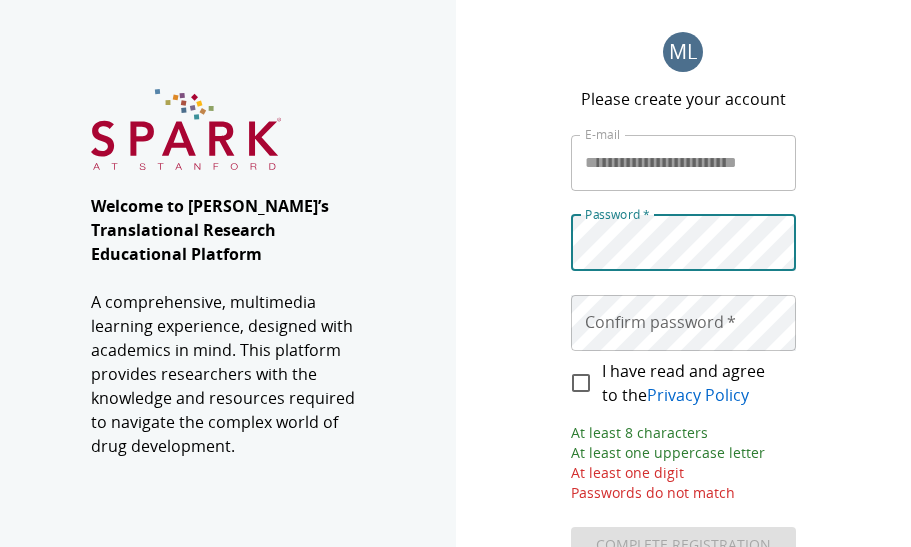 click on "Confirm password   * Confirm password   *" at bounding box center (683, 323) 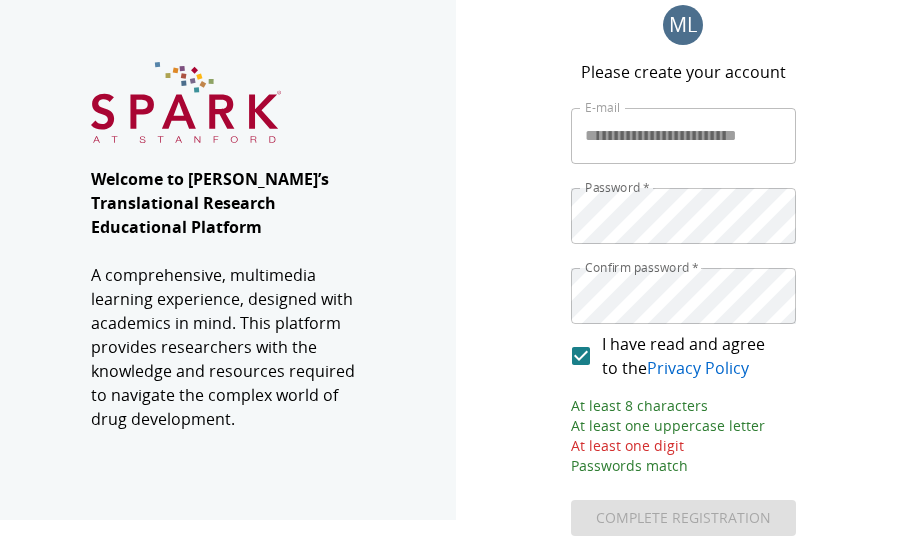 scroll, scrollTop: 32, scrollLeft: 0, axis: vertical 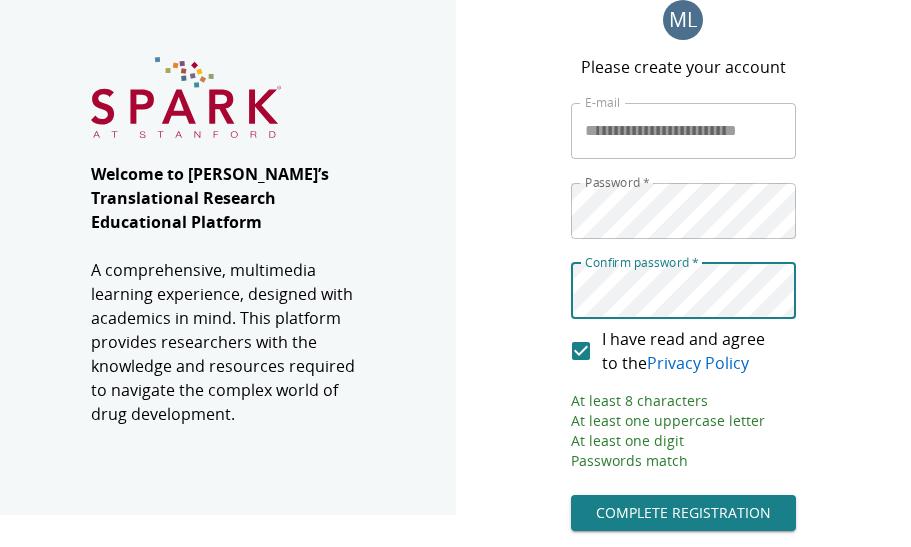 click on "Complete Registration" at bounding box center (683, 513) 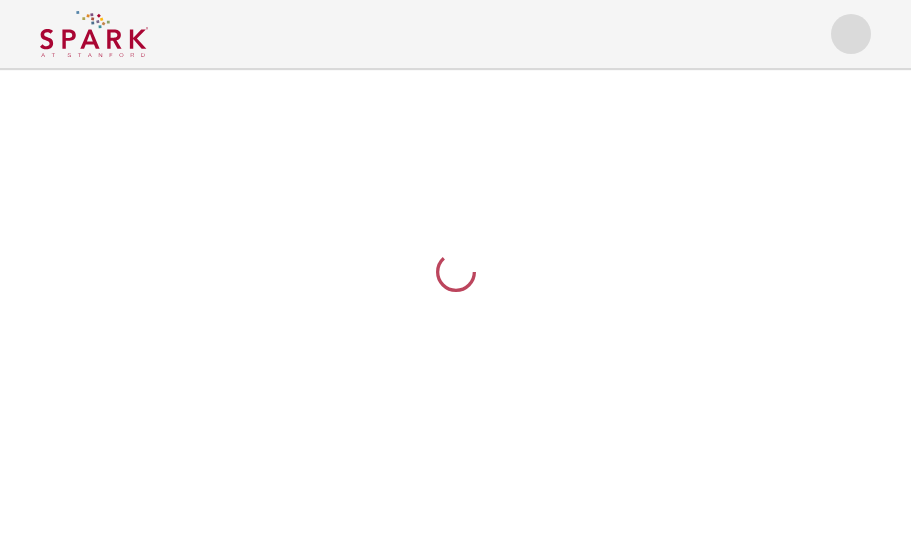 scroll, scrollTop: 0, scrollLeft: 0, axis: both 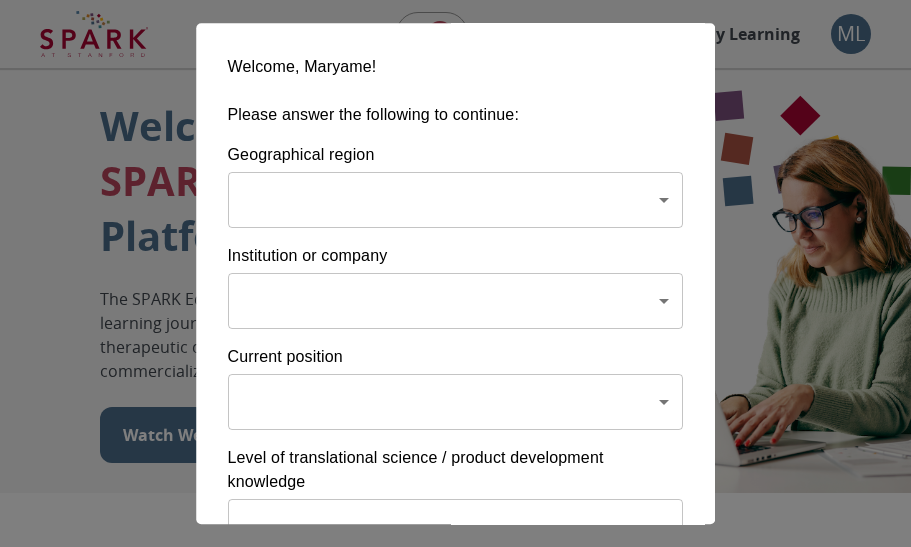 click on "Home Explore ​ About Resources My Learning ML Welcome to the SPARK  Educational Platform The SPARK Educational Platform will support your learning journey in translational research, therapeutic discovery and development, and commercialization. Watch Welcome Video The Drug Discovery and Development Process The drug development process typically has three phases. Discover, Develop, Deliver. Click each tab to learn more. Discover Develop Deliver Discover The Discover section covers foundational knowledge in drug discovery and
development, from identifying unmet medical need and understanding the disease to defining essential
product characteristics, therapeutic discovery, and optimization. You will also find information
supporting strategic planning, the basics of the market, and technology transfer as well as regulatory
and intellectual property considerations. Watch Video Your Learning, Your Way Courses Go to Courses Courses Go to Courses Modules Go to Modules Videos Privacy" at bounding box center (455, 1442) 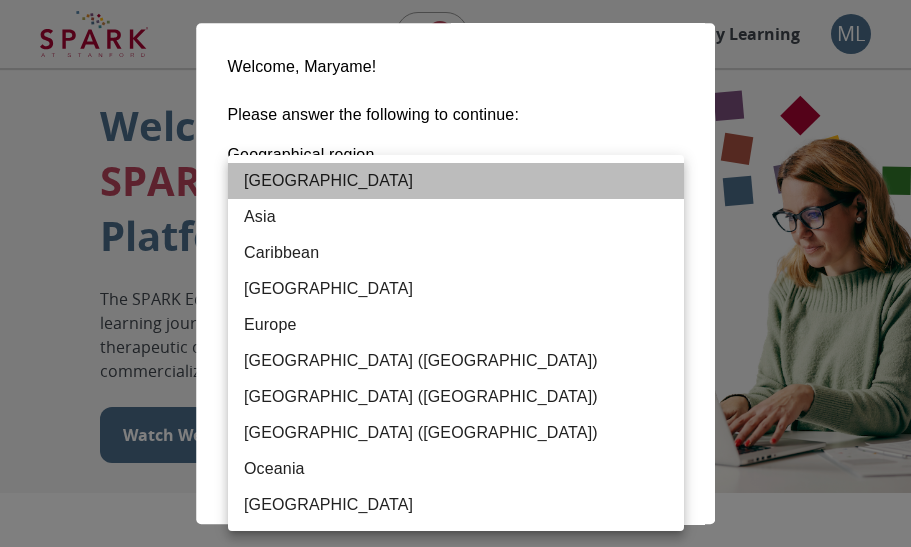 click on "Africa" at bounding box center [456, 181] 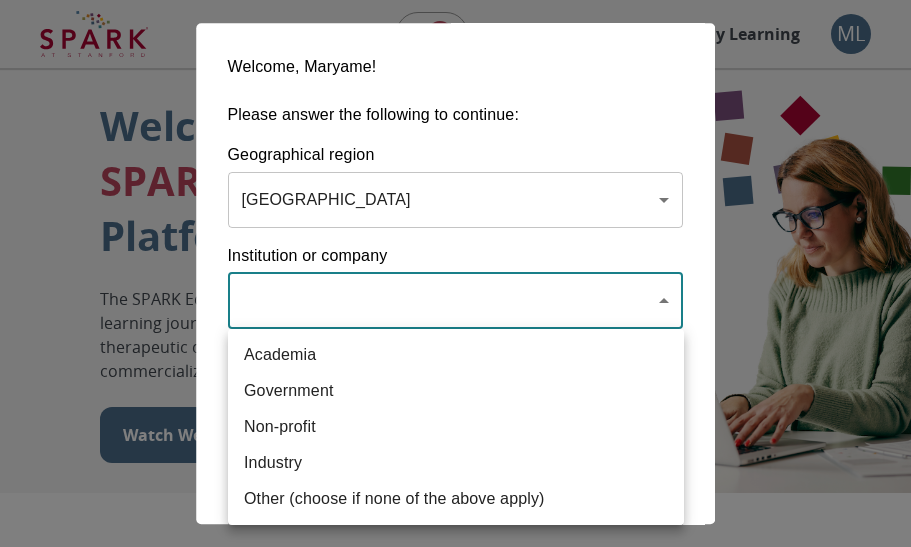 click on "Home Explore ​ About Resources My Learning ML Welcome to the SPARK  Educational Platform The SPARK Educational Platform will support your learning journey in translational research, therapeutic discovery and development, and commercialization. Watch Welcome Video The Drug Discovery and Development Process The drug development process typically has three phases. Discover, Develop, Deliver. Click each tab to learn more. Discover Develop Deliver Discover The Discover section covers foundational knowledge in drug discovery and
development, from identifying unmet medical need and understanding the disease to defining essential
product characteristics, therapeutic discovery, and optimization. You will also find information
supporting strategic planning, the basics of the market, and technology transfer as well as regulatory
and intellectual property considerations. Watch Video Your Learning, Your Way Courses Go to Courses Courses Go to Courses Modules Go to Modules Videos Privacy" at bounding box center (455, 1442) 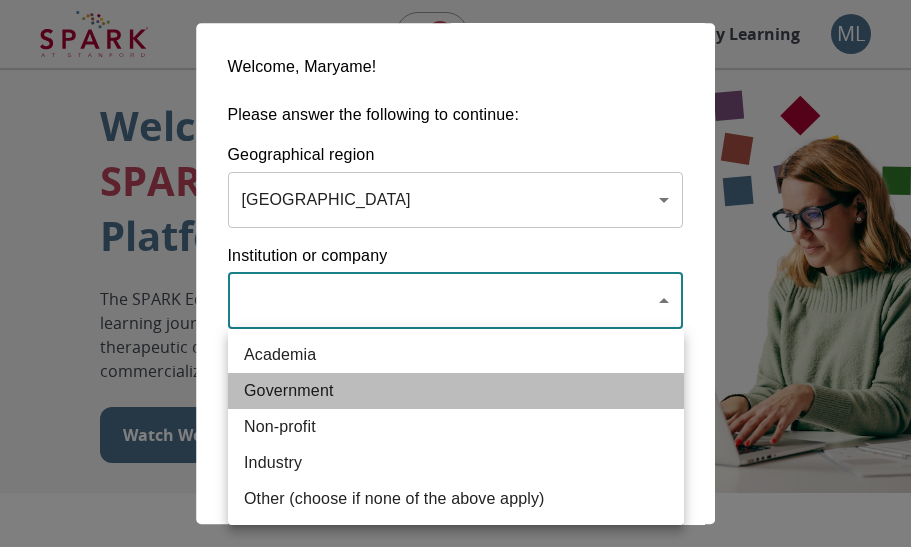 click on "Government" at bounding box center (456, 391) 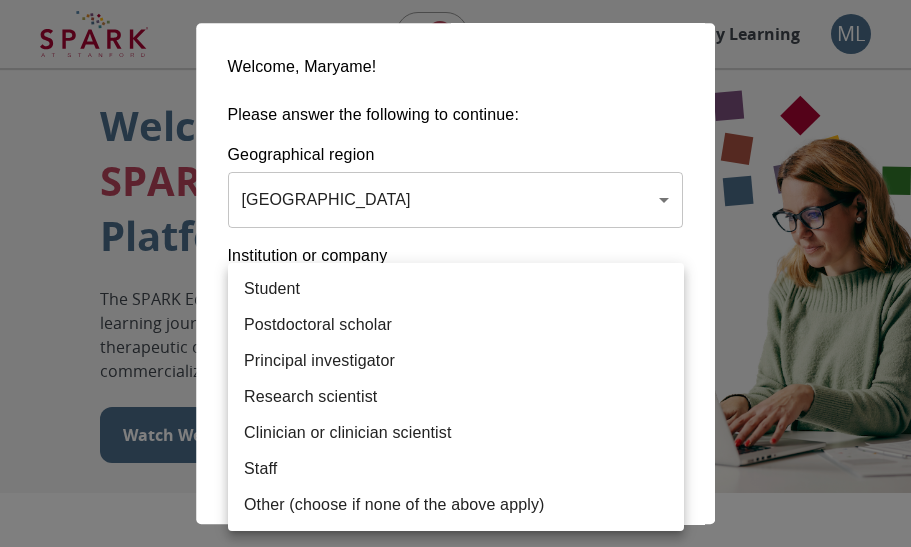click on "Home Explore ​ About Resources My Learning ML Welcome to the SPARK  Educational Platform The SPARK Educational Platform will support your learning journey in translational research, therapeutic discovery and development, and commercialization. Watch Welcome Video The Drug Discovery and Development Process The drug development process typically has three phases. Discover, Develop, Deliver. Click each tab to learn more. Discover Develop Deliver Discover The Discover section covers foundational knowledge in drug discovery and
development, from identifying unmet medical need and understanding the disease to defining essential
product characteristics, therapeutic discovery, and optimization. You will also find information
supporting strategic planning, the basics of the market, and technology transfer as well as regulatory
and intellectual property considerations. Watch Video Your Learning, Your Way Courses Go to Courses Courses Go to Courses Modules Go to Modules Videos Privacy" at bounding box center (455, 1442) 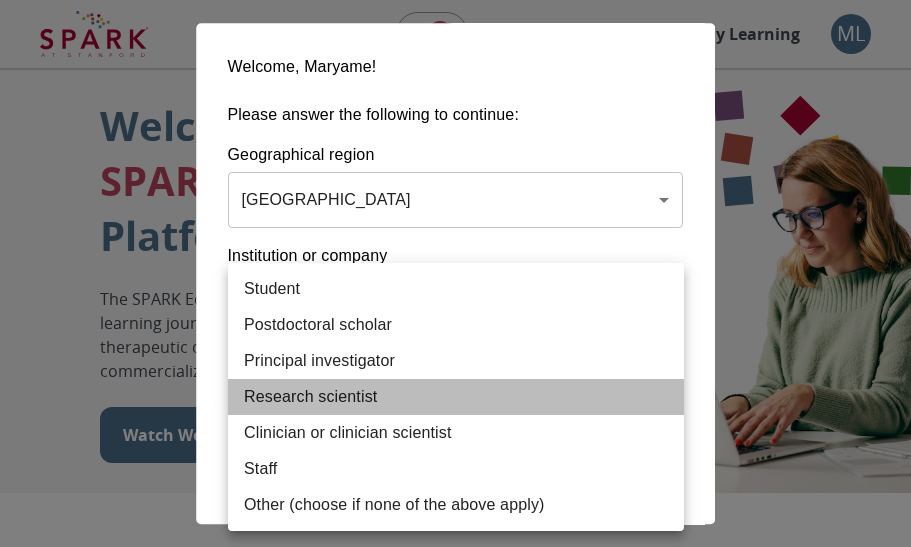 click on "Research scientist" at bounding box center (456, 397) 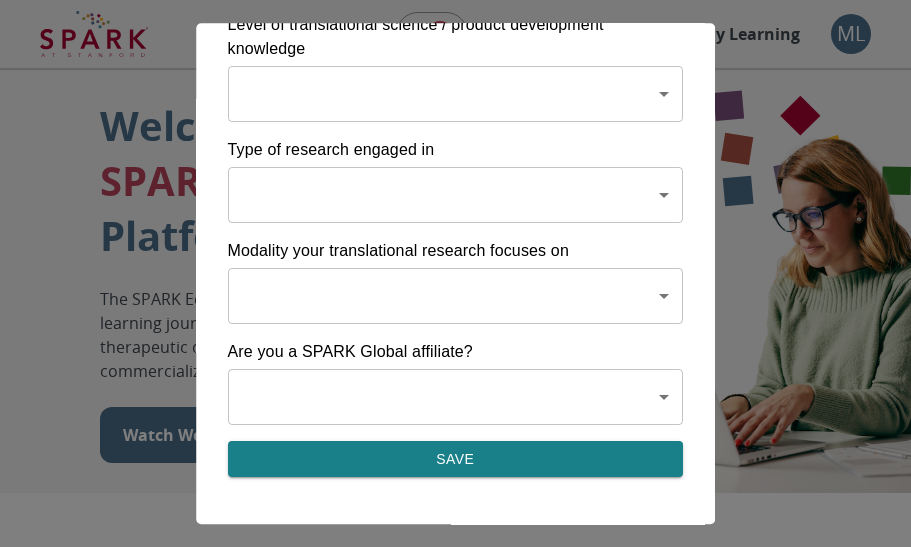 scroll, scrollTop: 434, scrollLeft: 0, axis: vertical 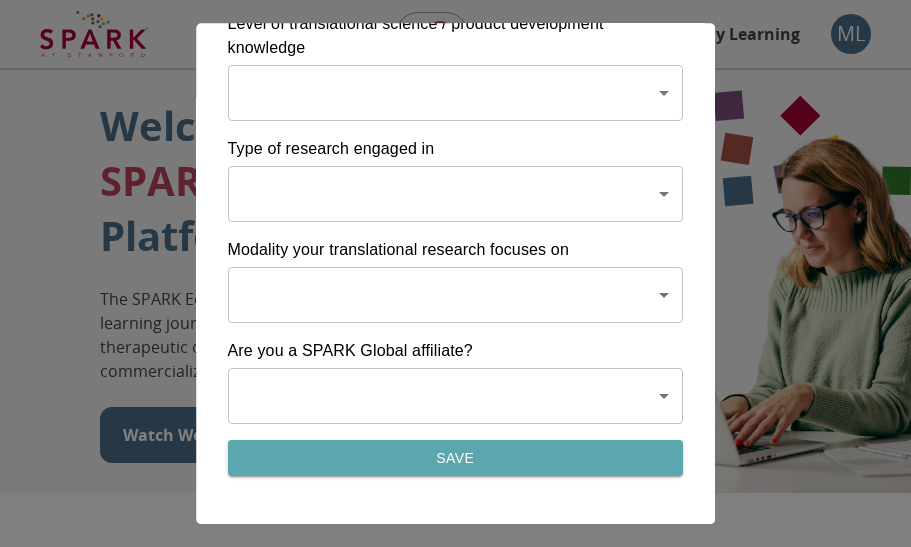 click on "Save" at bounding box center (456, 458) 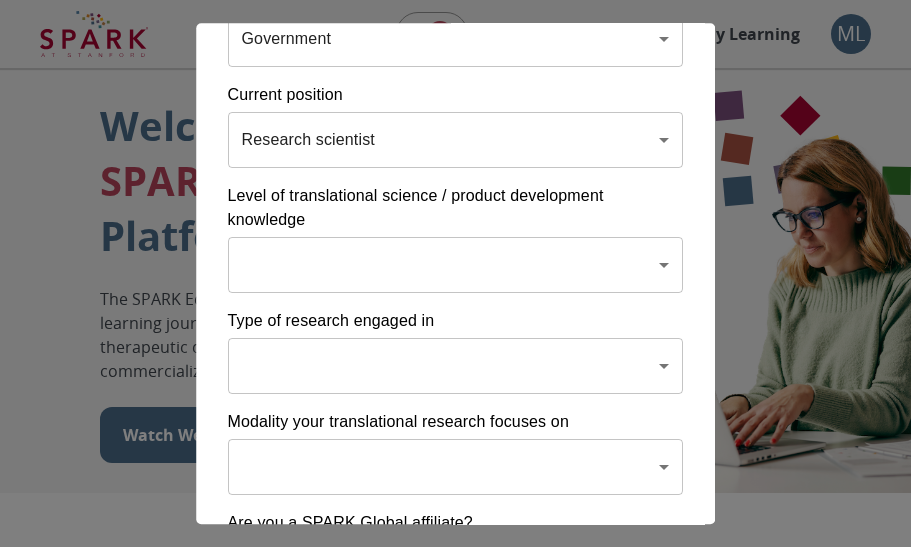 scroll, scrollTop: 220, scrollLeft: 0, axis: vertical 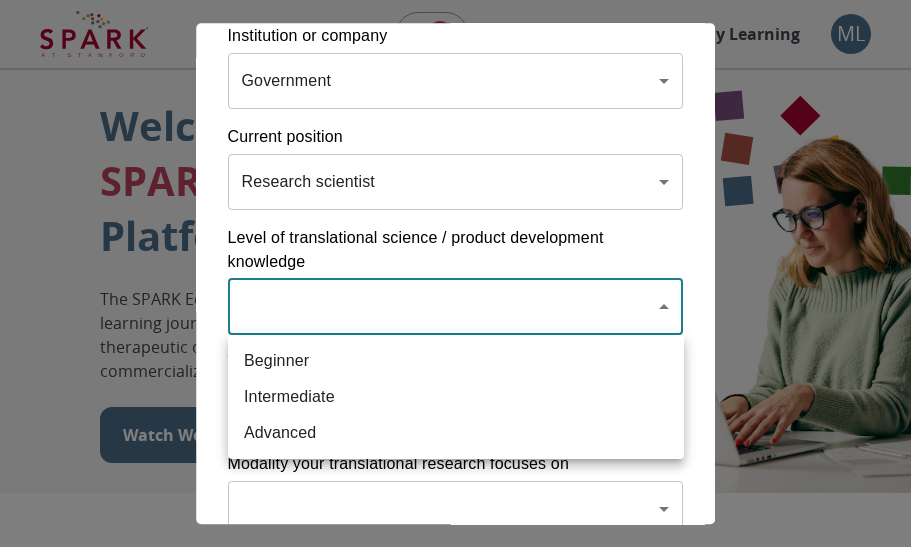click on "Home Explore ​ About Resources My Learning ML Welcome to the SPARK  Educational Platform The SPARK Educational Platform will support your learning journey in translational research, therapeutic discovery and development, and commercialization. Watch Welcome Video The Drug Discovery and Development Process The drug development process typically has three phases. Discover, Develop, Deliver. Click each tab to learn more. Discover Develop Deliver Discover The Discover section covers foundational knowledge in drug discovery and
development, from identifying unmet medical need and understanding the disease to defining essential
product characteristics, therapeutic discovery, and optimization. You will also find information
supporting strategic planning, the basics of the market, and technology transfer as well as regulatory
and intellectual property considerations. Watch Video Your Learning, Your Way Courses Go to Courses Courses Go to Courses Modules Go to Modules Videos Privacy" at bounding box center (455, 1442) 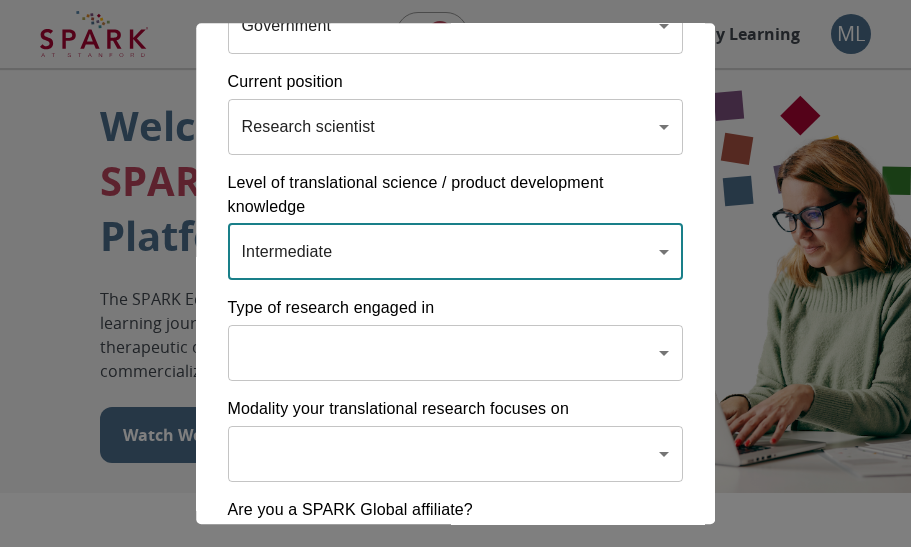 scroll, scrollTop: 292, scrollLeft: 0, axis: vertical 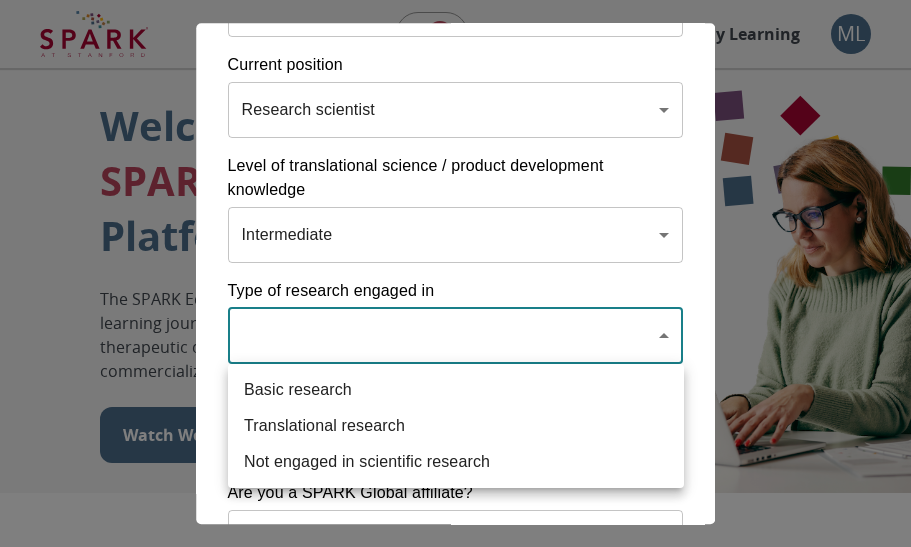 click on "Home Explore ​ About Resources My Learning ML Welcome to the SPARK  Educational Platform The SPARK Educational Platform will support your learning journey in translational research, therapeutic discovery and development, and commercialization. Watch Welcome Video The Drug Discovery and Development Process The drug development process typically has three phases. Discover, Develop, Deliver. Click each tab to learn more. Discover Develop Deliver Discover The Discover section covers foundational knowledge in drug discovery and
development, from identifying unmet medical need and understanding the disease to defining essential
product characteristics, therapeutic discovery, and optimization. You will also find information
supporting strategic planning, the basics of the market, and technology transfer as well as regulatory
and intellectual property considerations. Watch Video Your Learning, Your Way Courses Go to Courses Courses Go to Courses Modules Go to Modules Videos Privacy" at bounding box center (455, 1442) 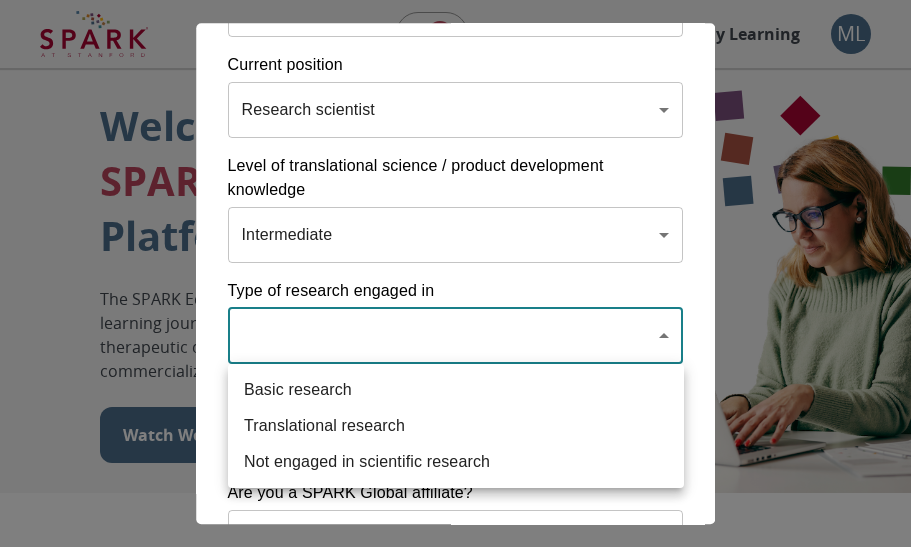 click on "Translational research" at bounding box center (456, 426) 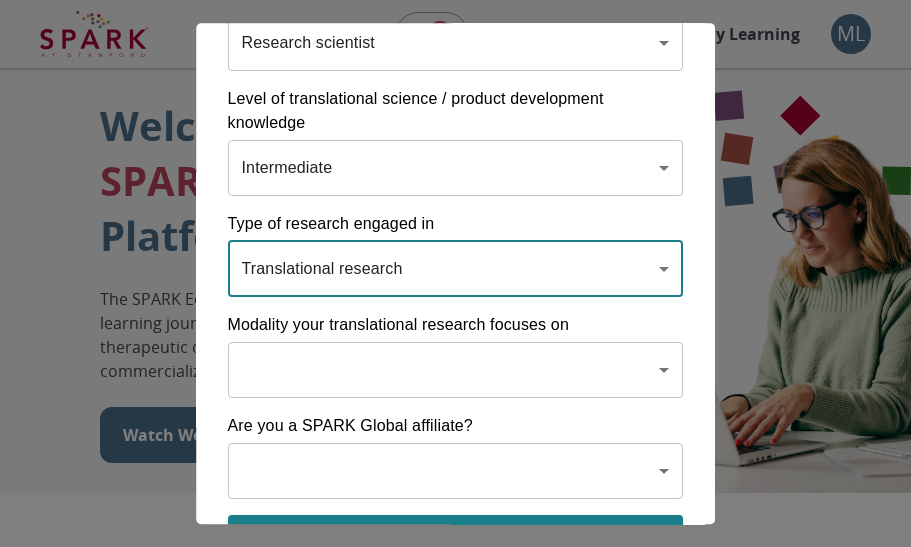 scroll, scrollTop: 372, scrollLeft: 0, axis: vertical 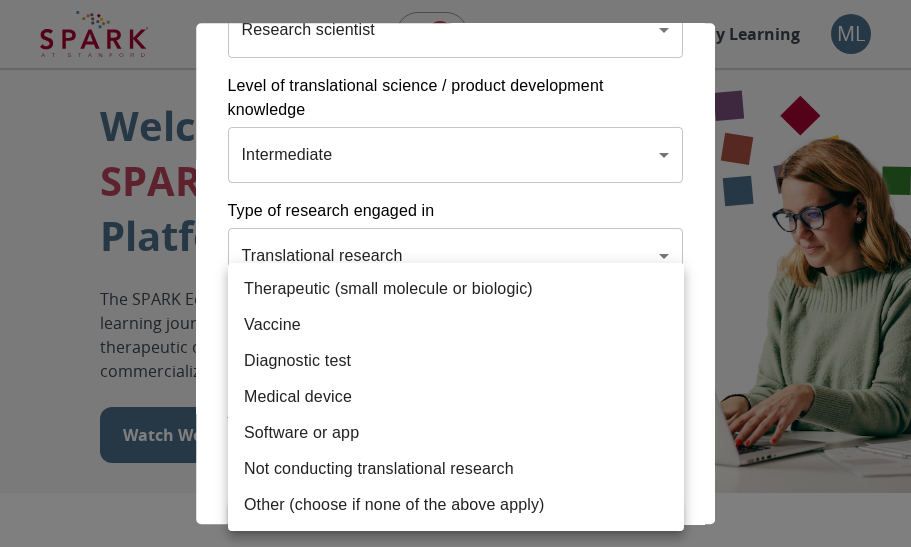 click on "Home Explore ​ About Resources My Learning ML Welcome to the SPARK  Educational Platform The SPARK Educational Platform will support your learning journey in translational research, therapeutic discovery and development, and commercialization. Watch Welcome Video The Drug Discovery and Development Process The drug development process typically has three phases. Discover, Develop, Deliver. Click each tab to learn more. Discover Develop Deliver Discover The Discover section covers foundational knowledge in drug discovery and
development, from identifying unmet medical need and understanding the disease to defining essential
product characteristics, therapeutic discovery, and optimization. You will also find information
supporting strategic planning, the basics of the market, and technology transfer as well as regulatory
and intellectual property considerations. Watch Video Your Learning, Your Way Courses Go to Courses Courses Go to Courses Modules Go to Modules Videos Privacy" at bounding box center (455, 1442) 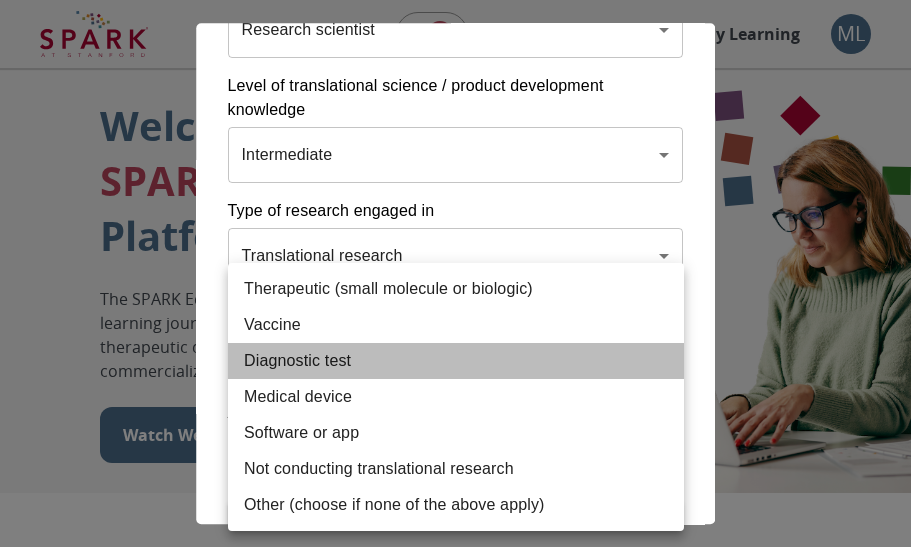 click on "Diagnostic test" at bounding box center (456, 361) 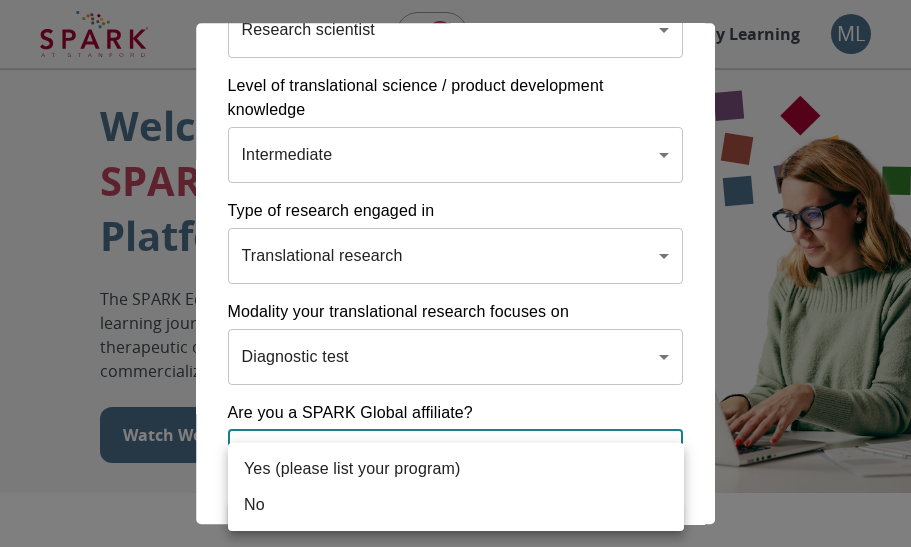 click on "Home Explore ​ About Resources My Learning ML Welcome to the SPARK  Educational Platform The SPARK Educational Platform will support your learning journey in translational research, therapeutic discovery and development, and commercialization. Watch Welcome Video The Drug Discovery and Development Process The drug development process typically has three phases. Discover, Develop, Deliver. Click each tab to learn more. Discover Develop Deliver Discover The Discover section covers foundational knowledge in drug discovery and
development, from identifying unmet medical need and understanding the disease to defining essential
product characteristics, therapeutic discovery, and optimization. You will also find information
supporting strategic planning, the basics of the market, and technology transfer as well as regulatory
and intellectual property considerations. Watch Video Your Learning, Your Way Courses Go to Courses Courses Go to Courses Modules Go to Modules Videos Privacy" at bounding box center (455, 1442) 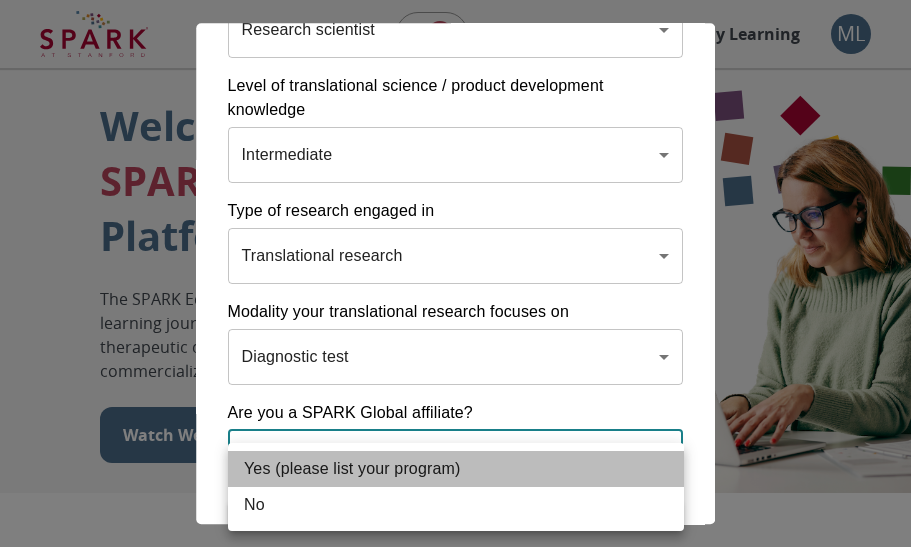 click on "Yes (please list your program)" at bounding box center [456, 469] 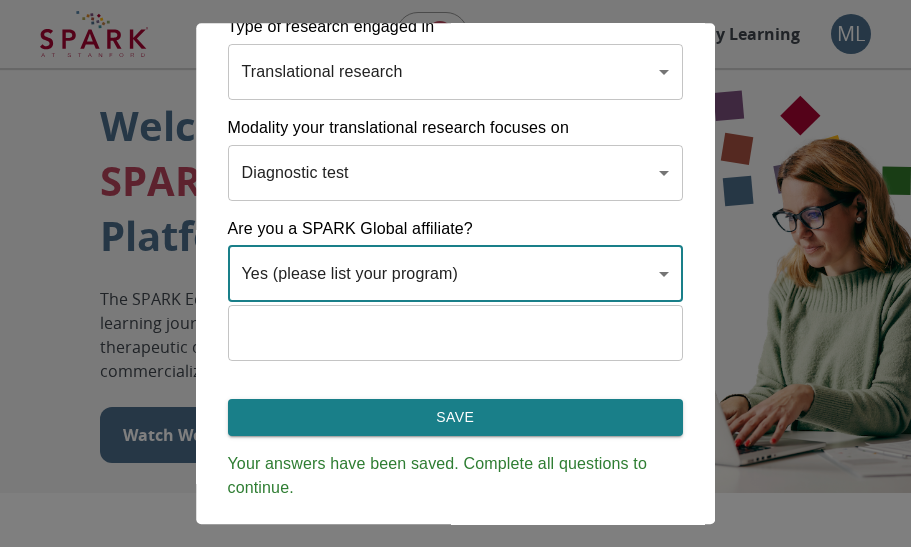 scroll, scrollTop: 564, scrollLeft: 0, axis: vertical 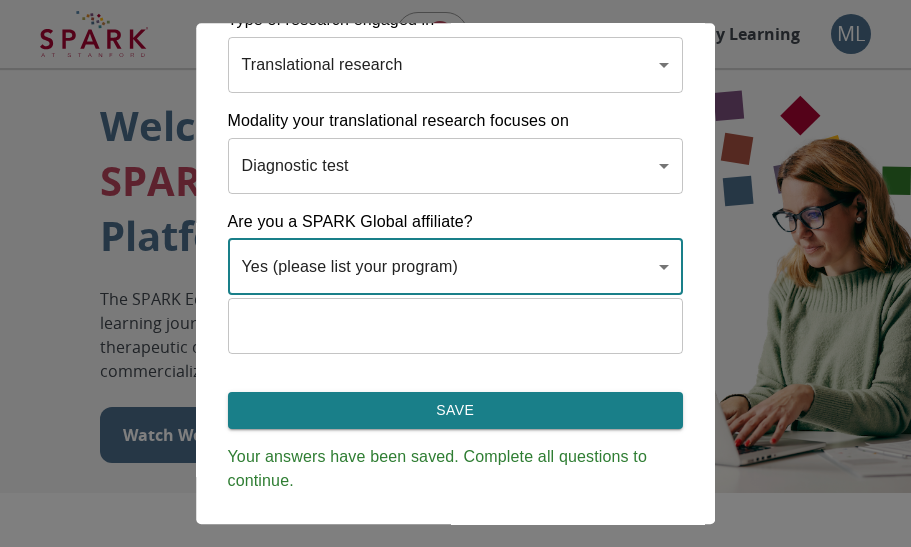 click at bounding box center [456, 326] 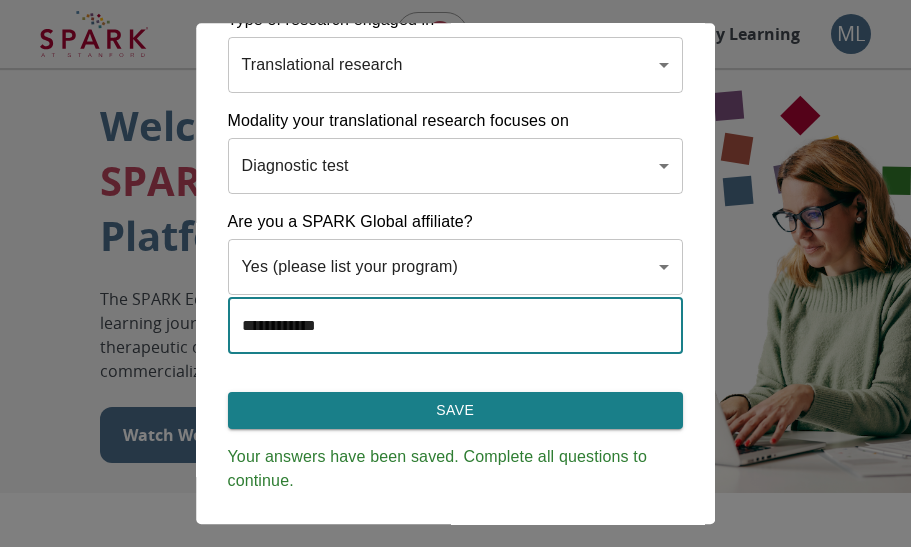 type on "**********" 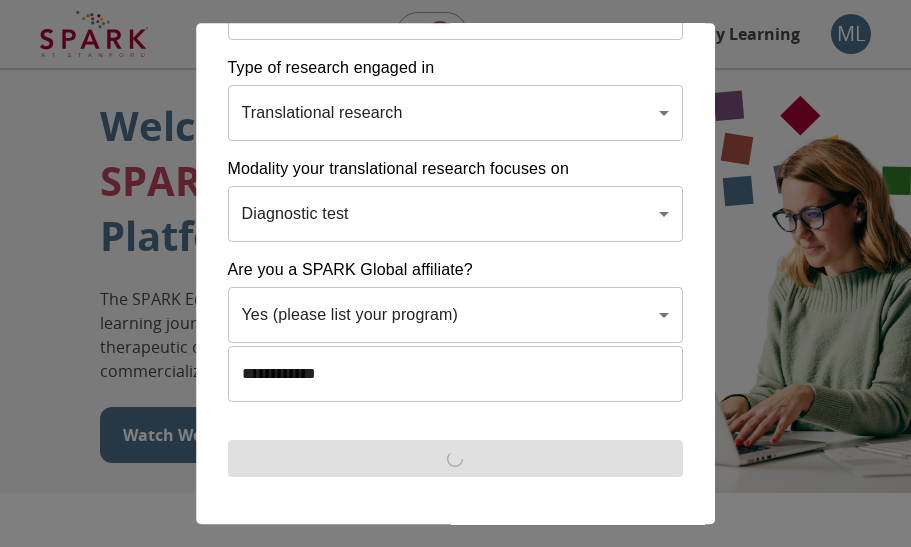 scroll, scrollTop: 540, scrollLeft: 0, axis: vertical 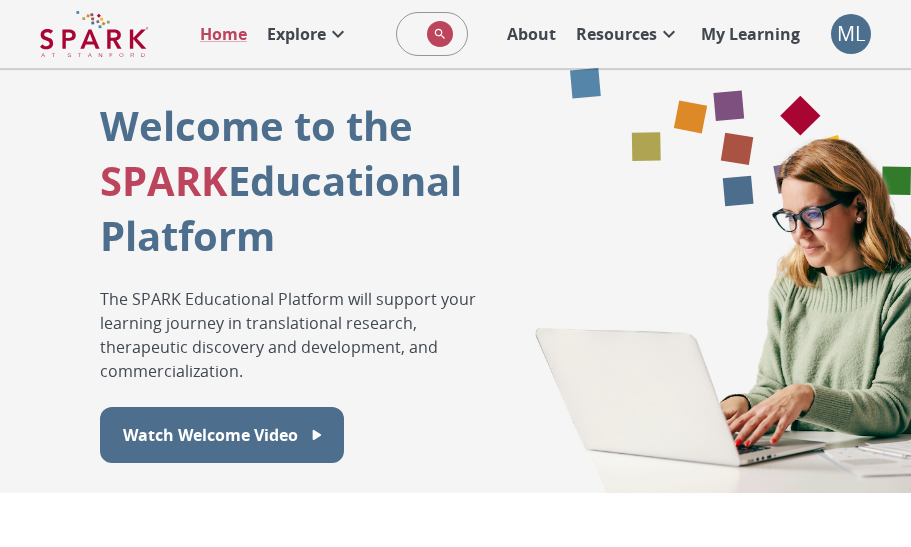 click on "Explore" at bounding box center (296, 34) 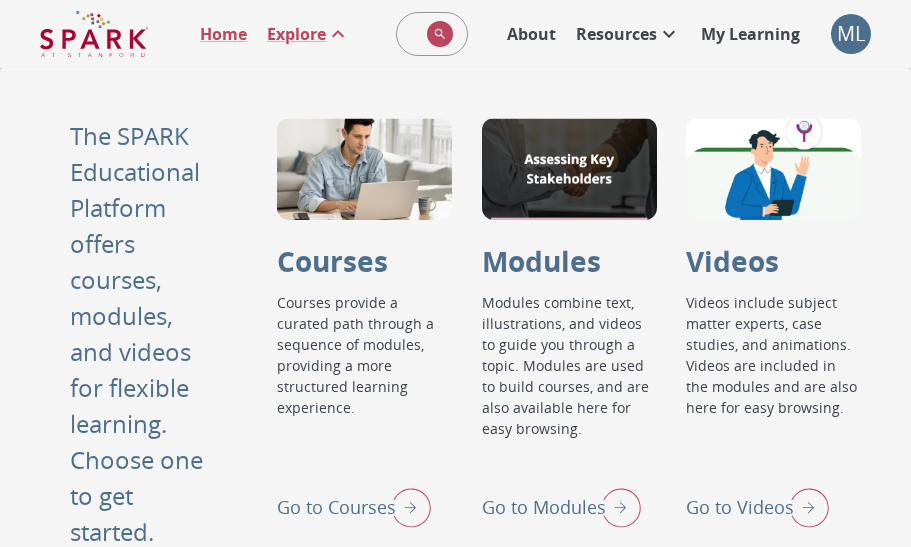 click on "Go to Courses" at bounding box center [336, 507] 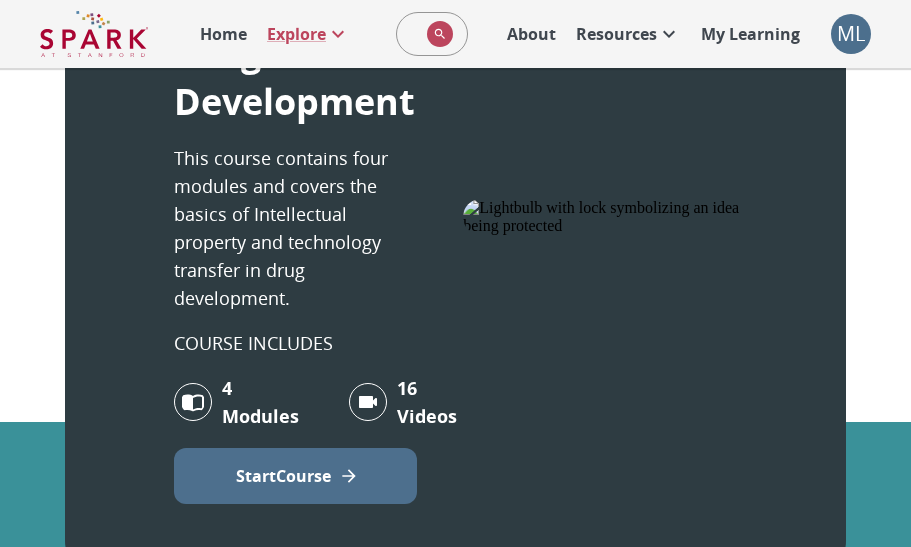scroll, scrollTop: 1181, scrollLeft: 0, axis: vertical 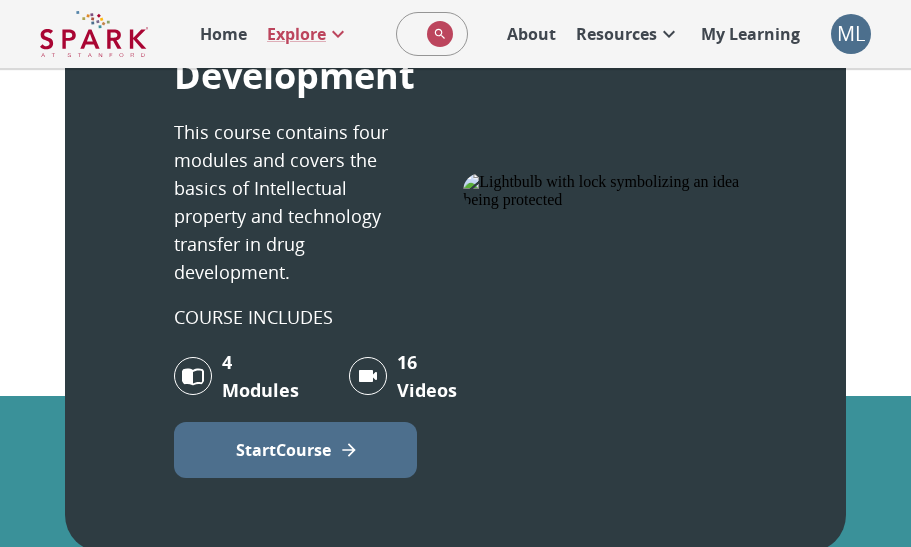 click on "Start  Course" at bounding box center (283, 450) 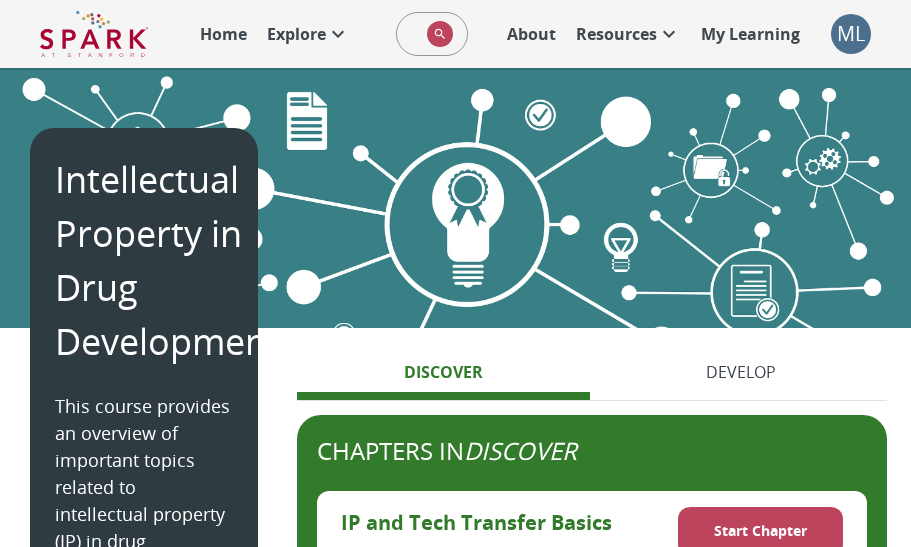 click on "Discover Develop" at bounding box center [592, 379] 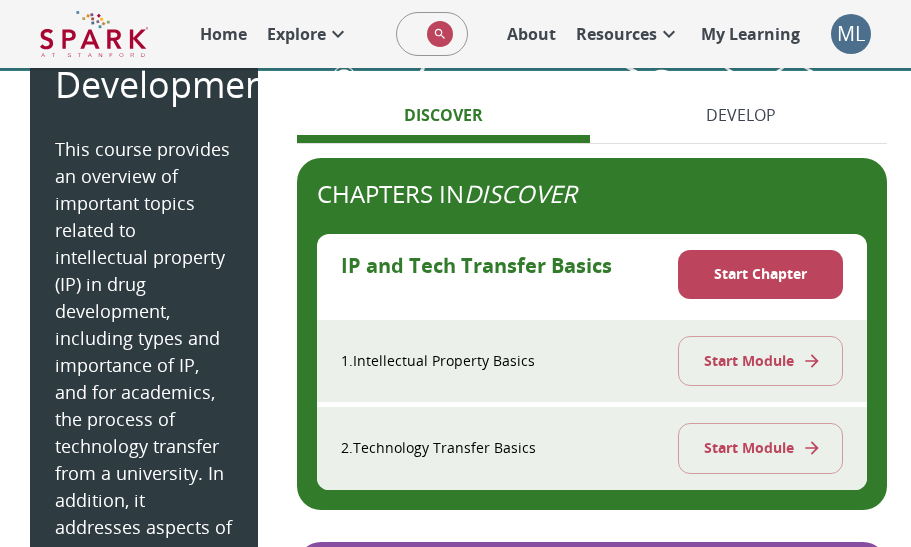 scroll, scrollTop: 236, scrollLeft: 0, axis: vertical 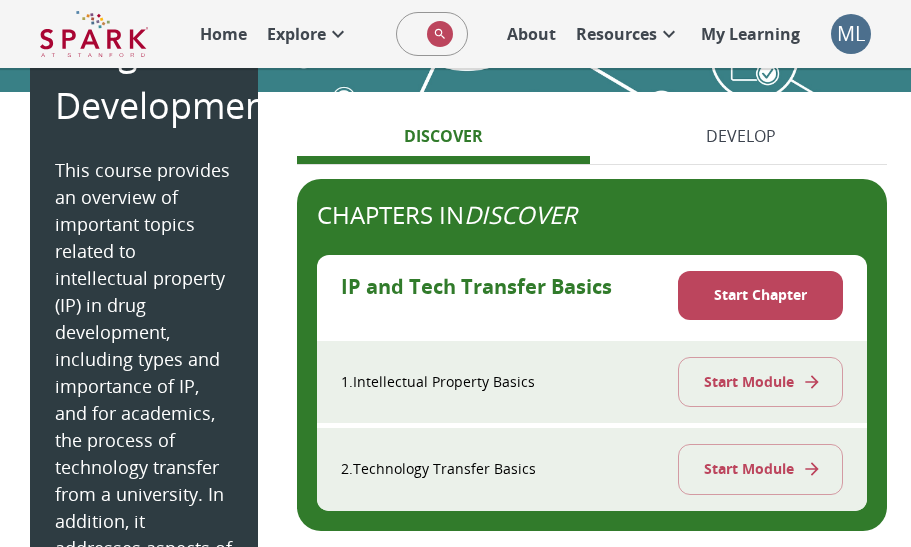 click on "Start Chapter" at bounding box center (760, 295) 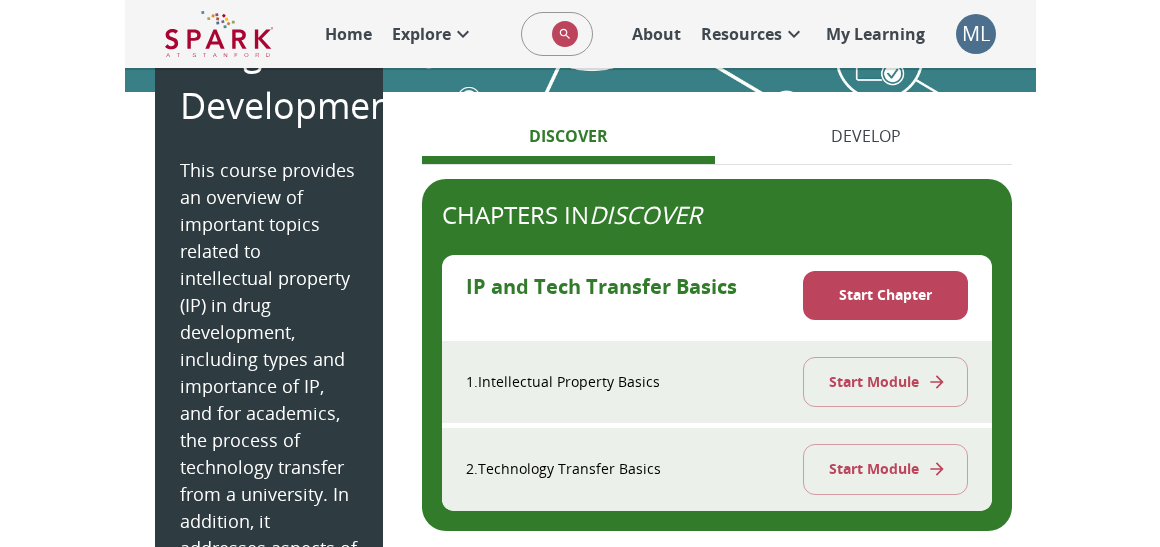 scroll, scrollTop: 0, scrollLeft: 0, axis: both 